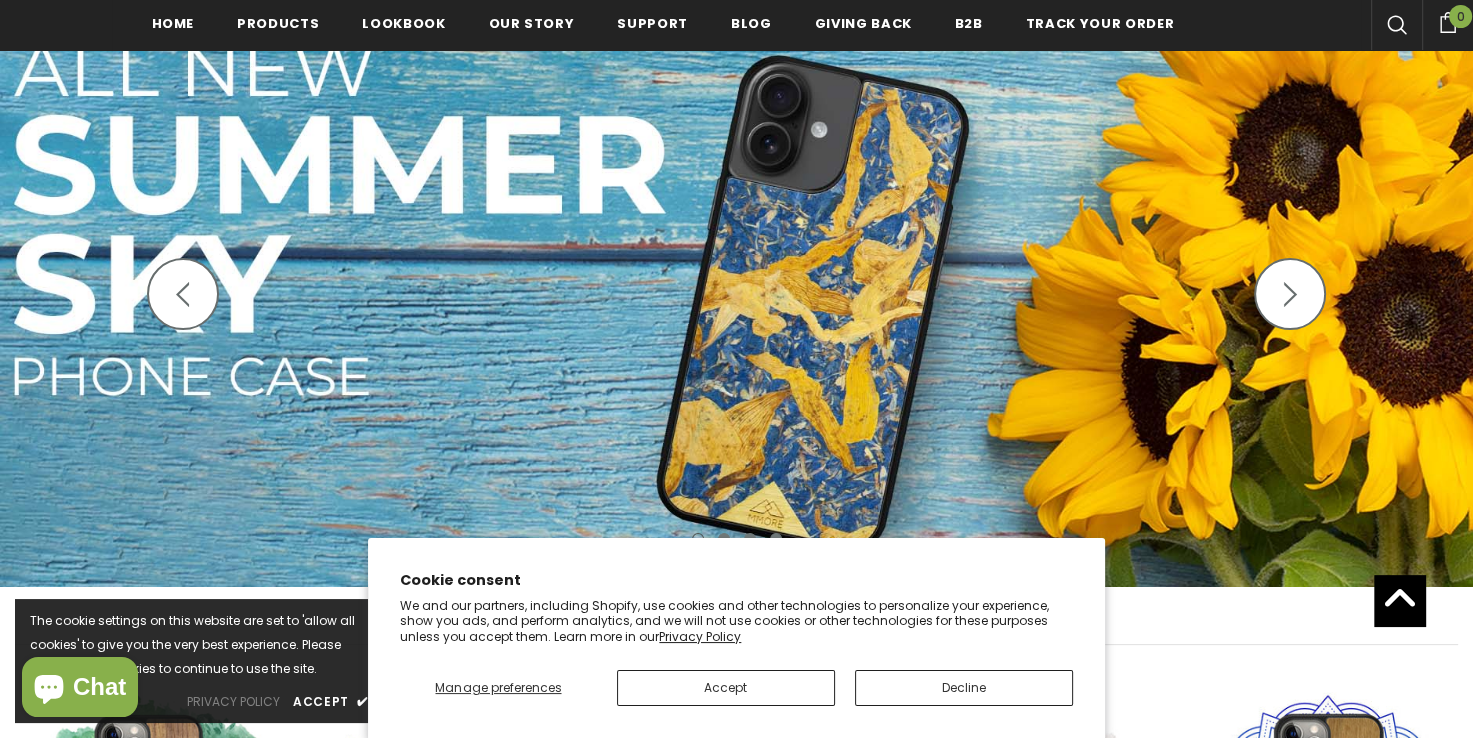 scroll, scrollTop: 300, scrollLeft: 0, axis: vertical 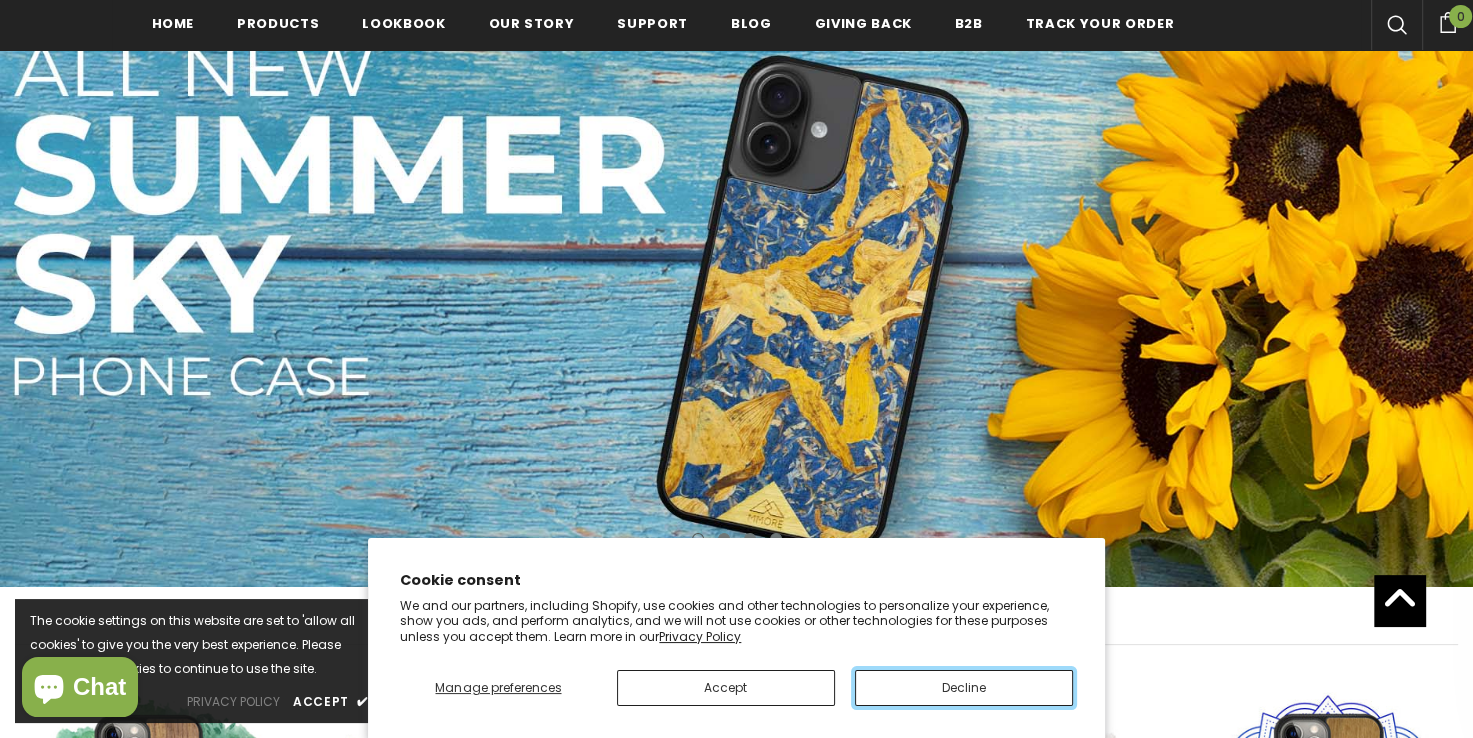 click on "Decline" at bounding box center (964, 688) 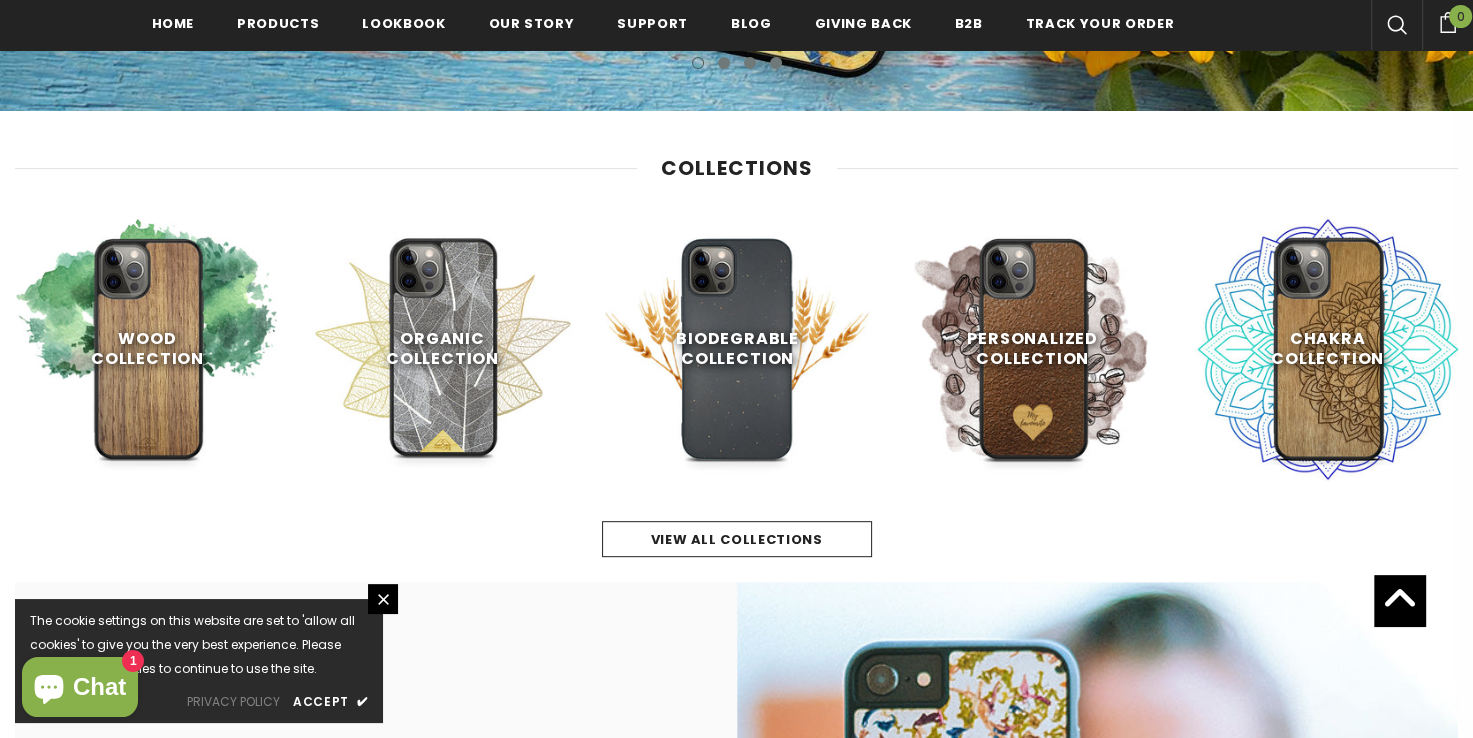 scroll, scrollTop: 800, scrollLeft: 0, axis: vertical 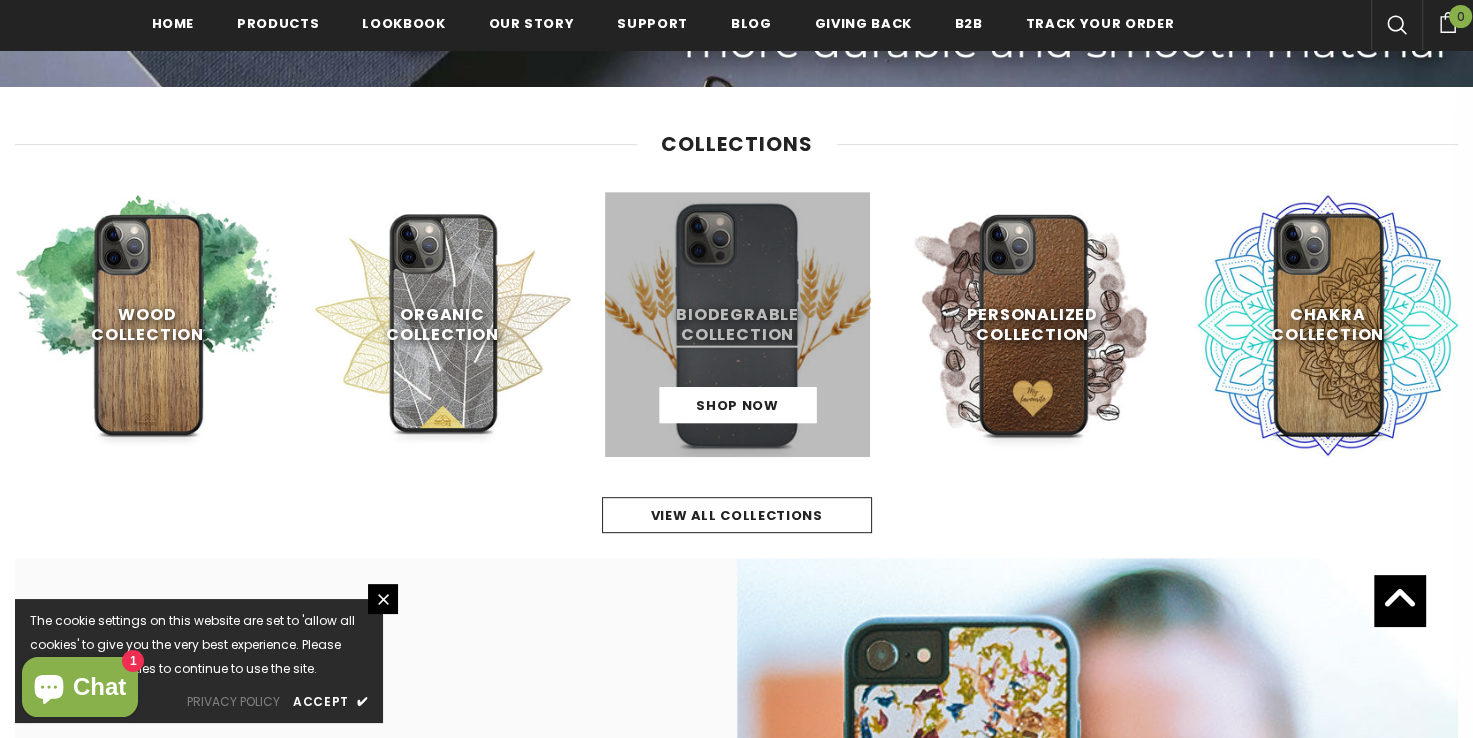 click at bounding box center (737, 324) 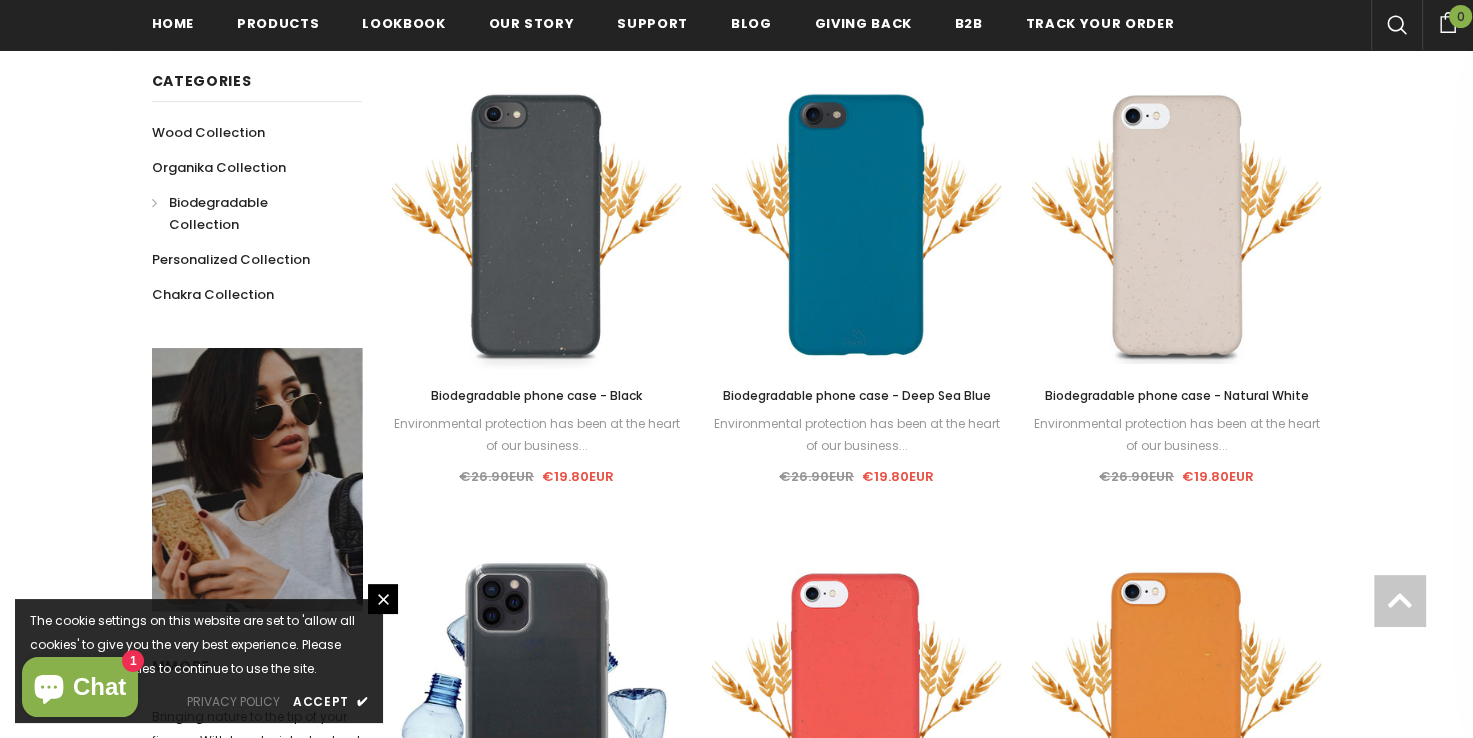 scroll, scrollTop: 600, scrollLeft: 0, axis: vertical 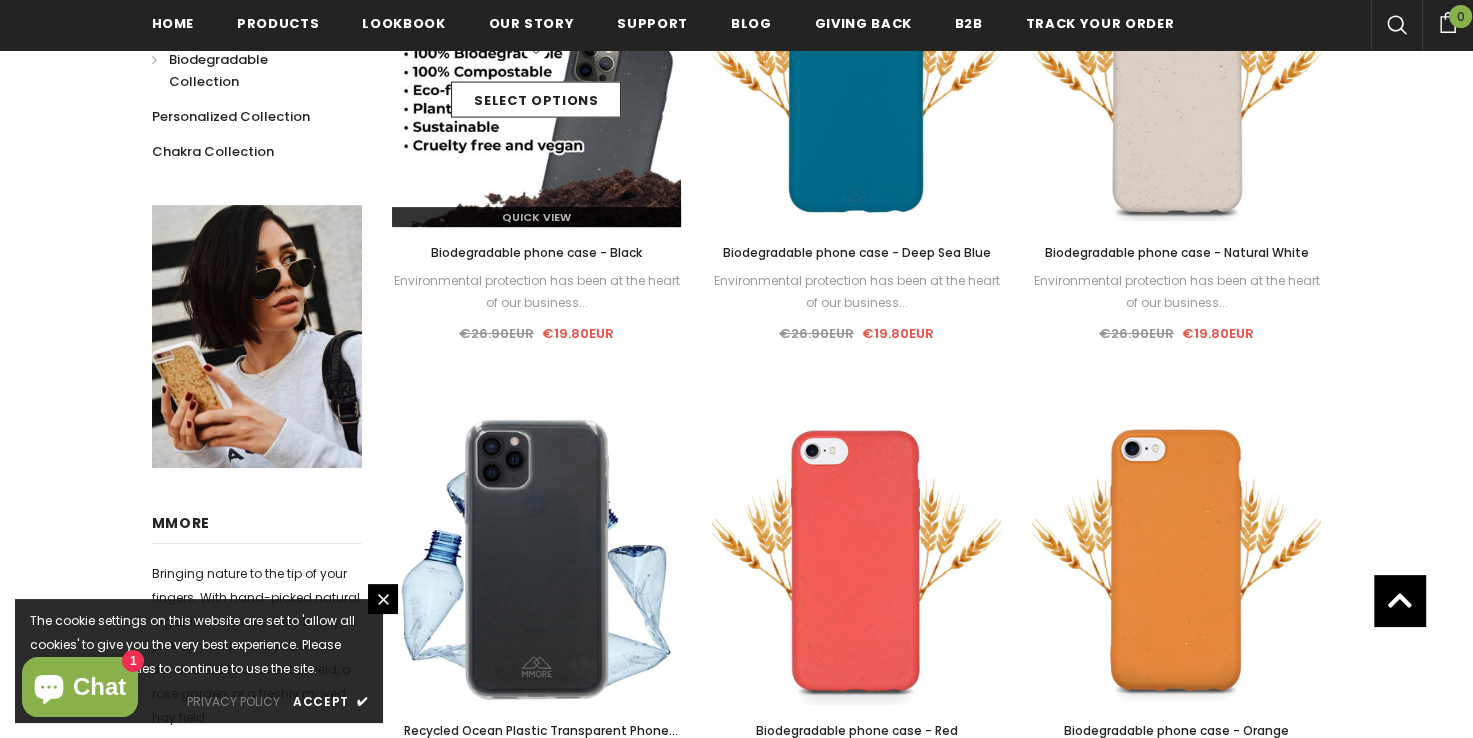 click at bounding box center [537, 82] 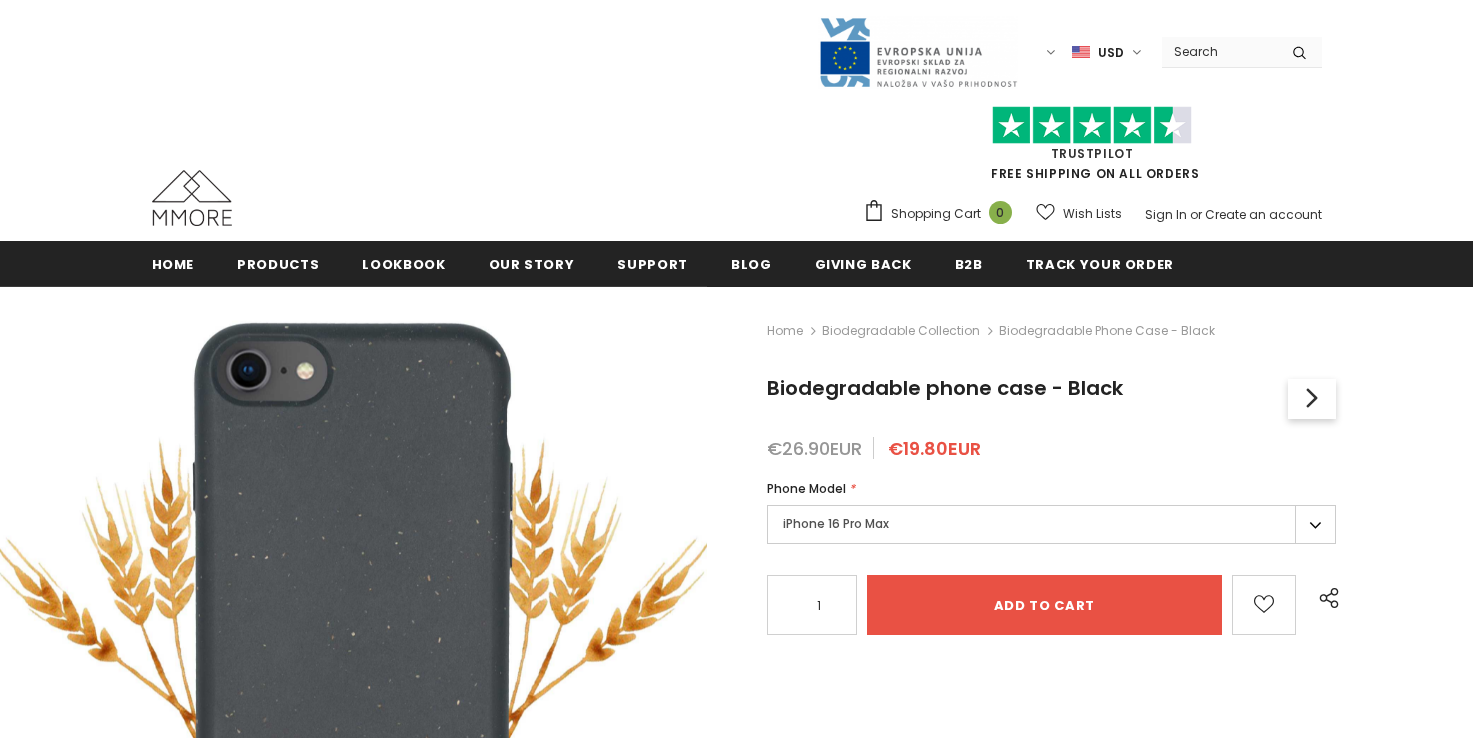 scroll, scrollTop: 0, scrollLeft: 0, axis: both 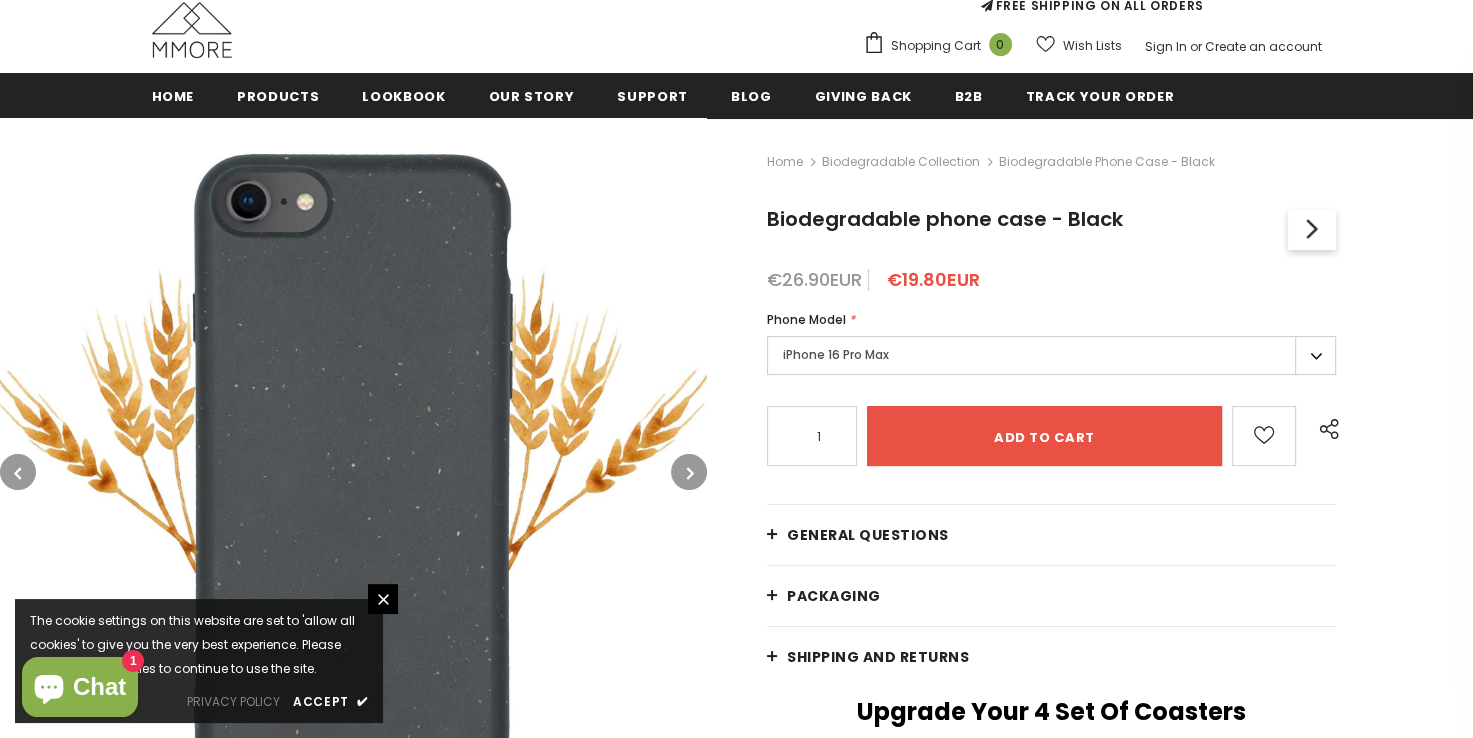click on "iPhone 16 Pro Max" at bounding box center [1051, 355] 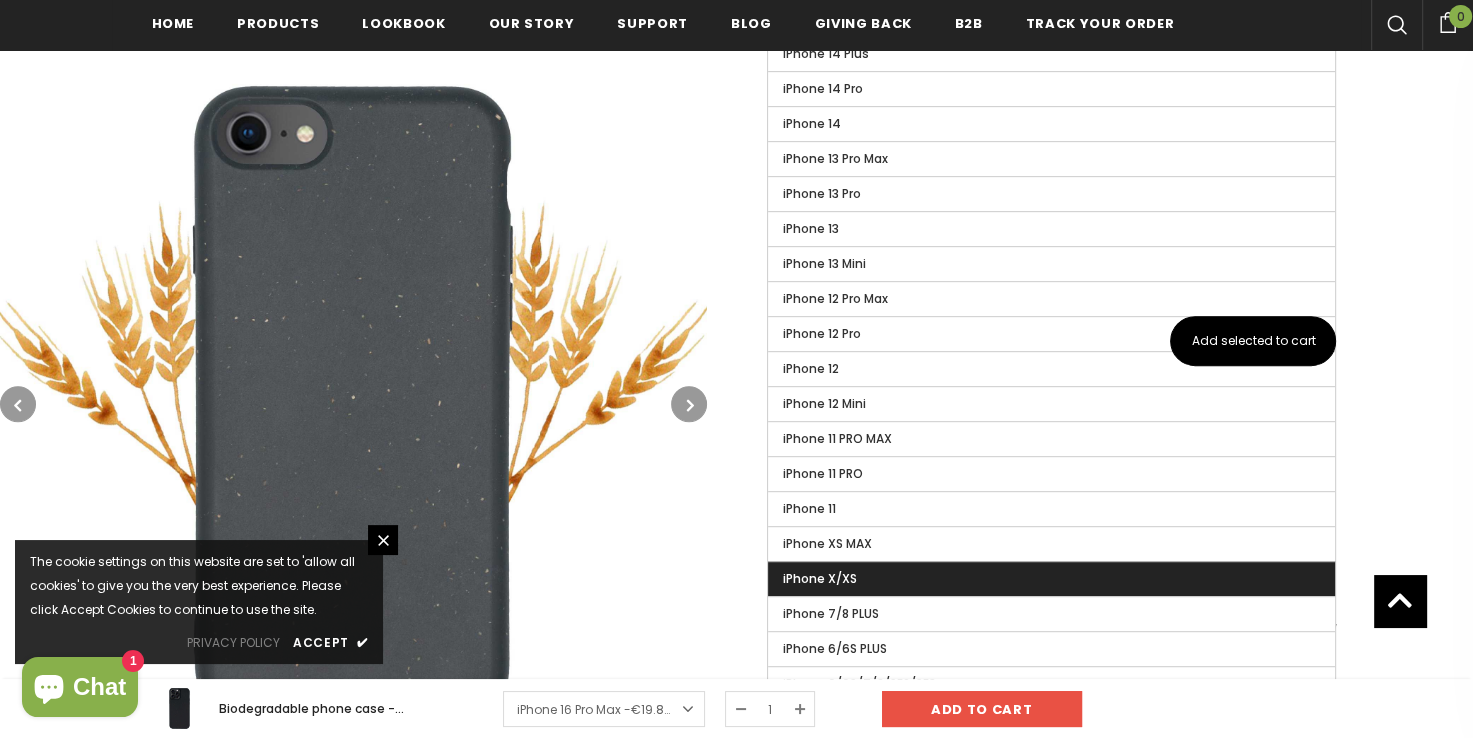 scroll, scrollTop: 1000, scrollLeft: 0, axis: vertical 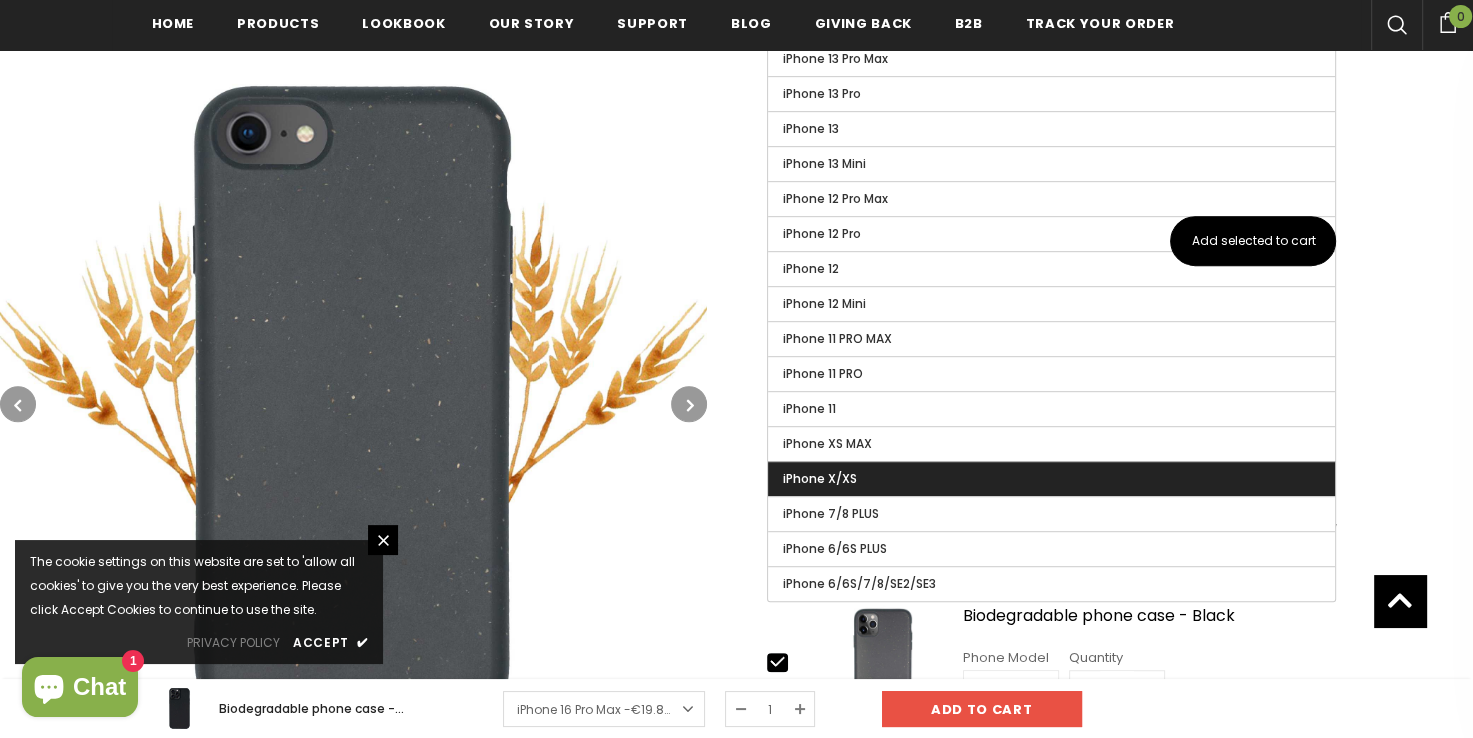 click on "iPhone 6/6S/7/8/SE2/SE3" at bounding box center (1051, 584) 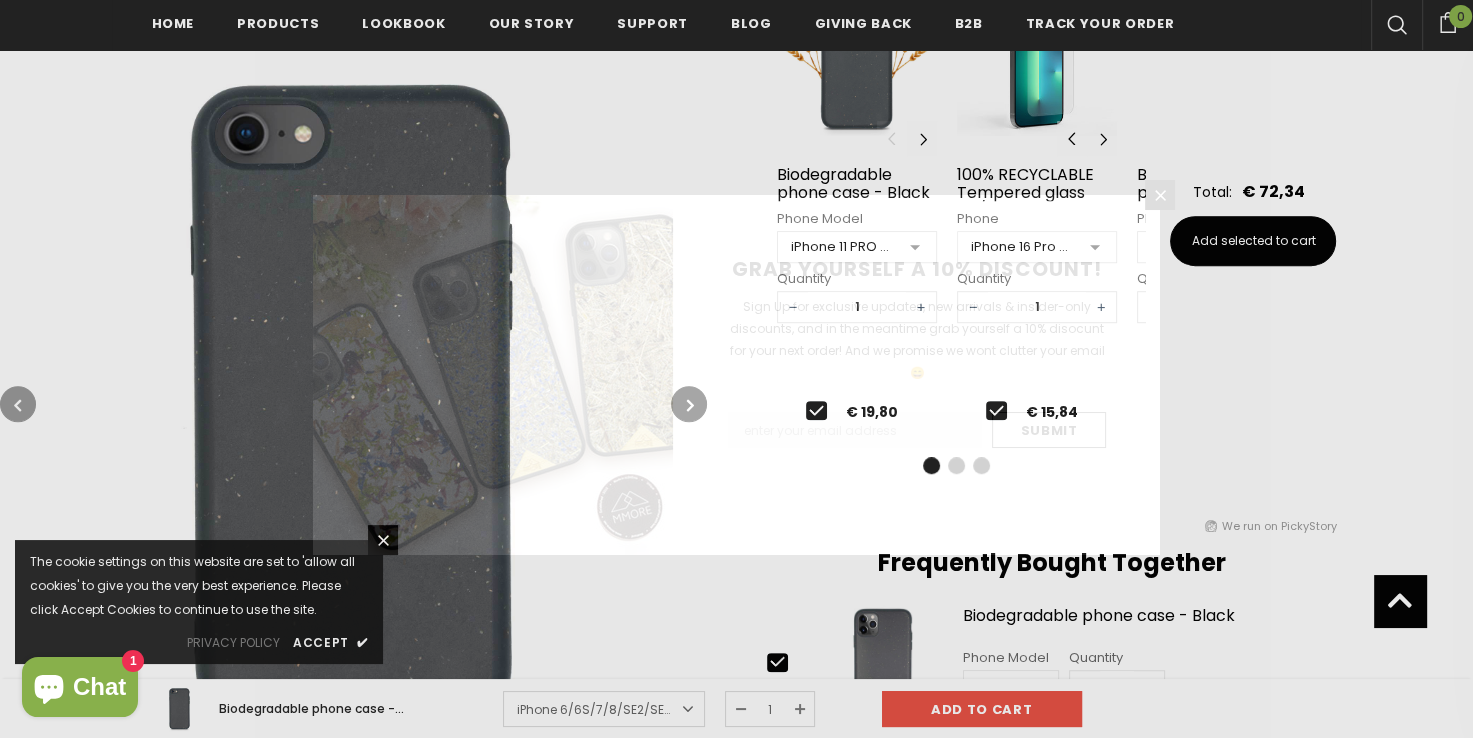 scroll, scrollTop: 700, scrollLeft: 0, axis: vertical 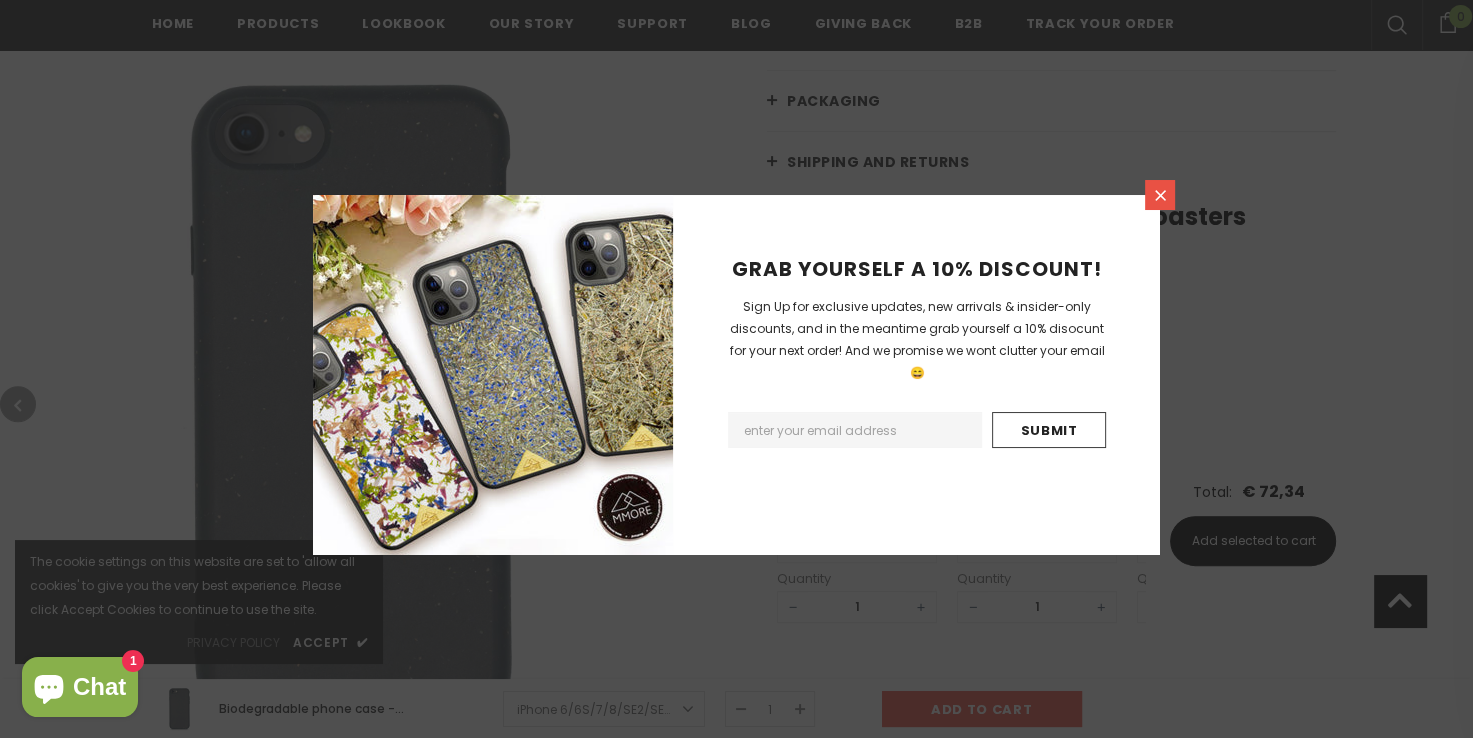 click 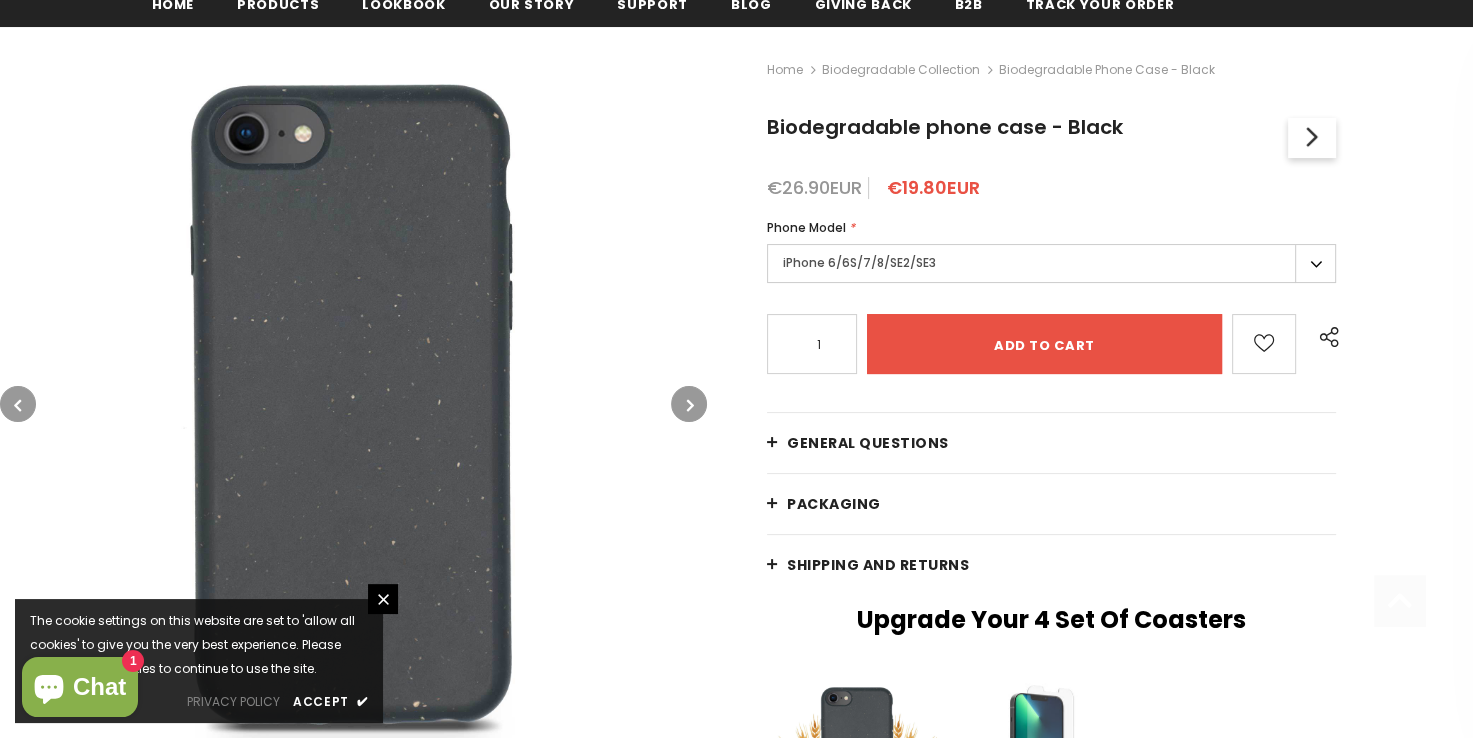 scroll, scrollTop: 304, scrollLeft: 0, axis: vertical 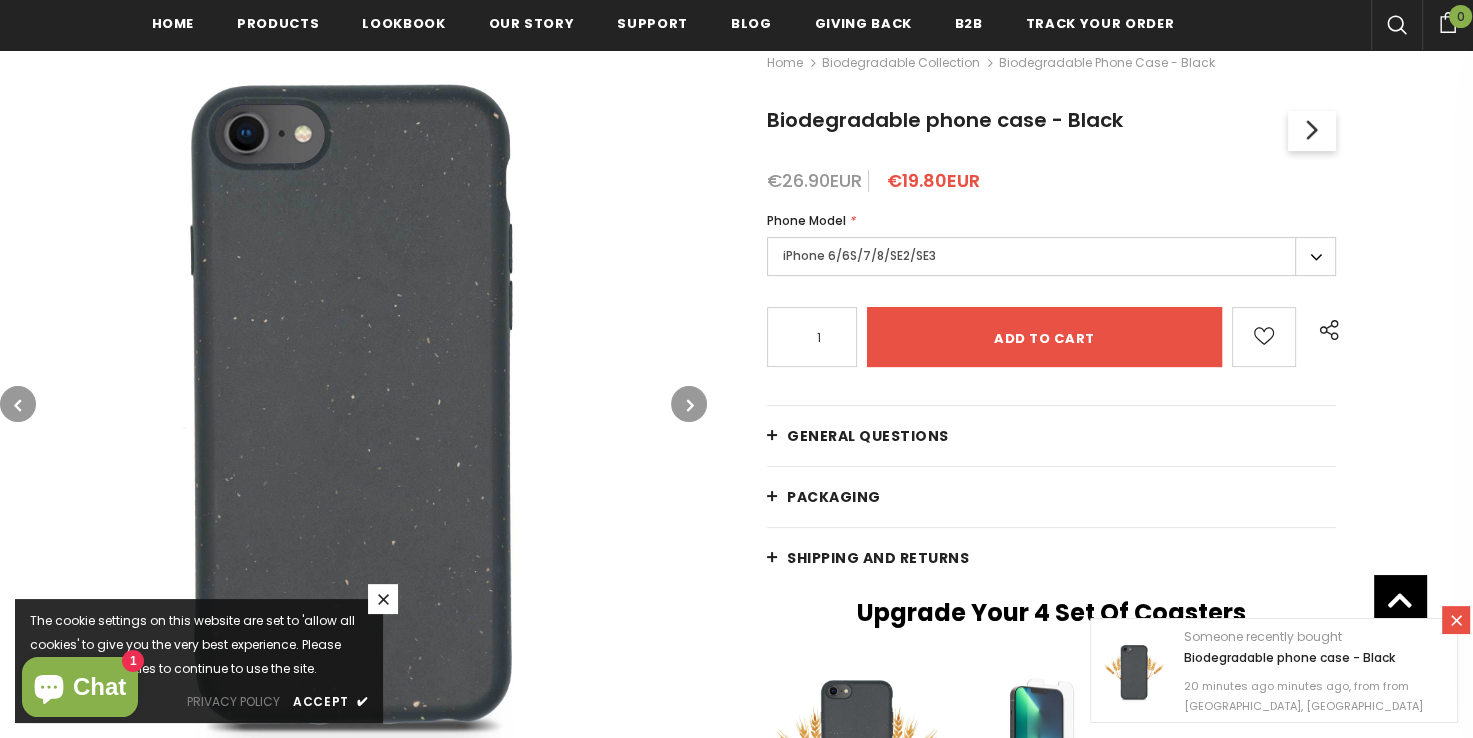 click 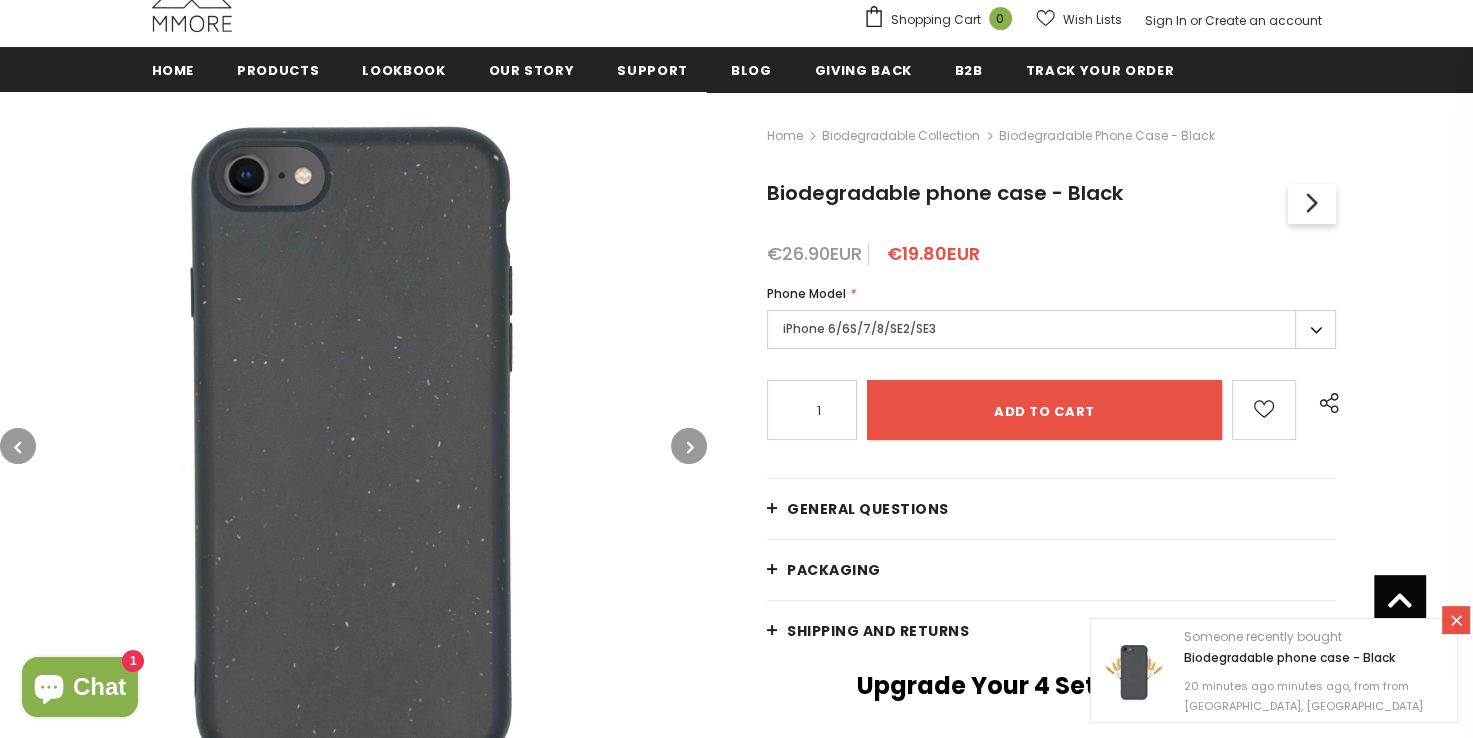 scroll, scrollTop: 0, scrollLeft: 0, axis: both 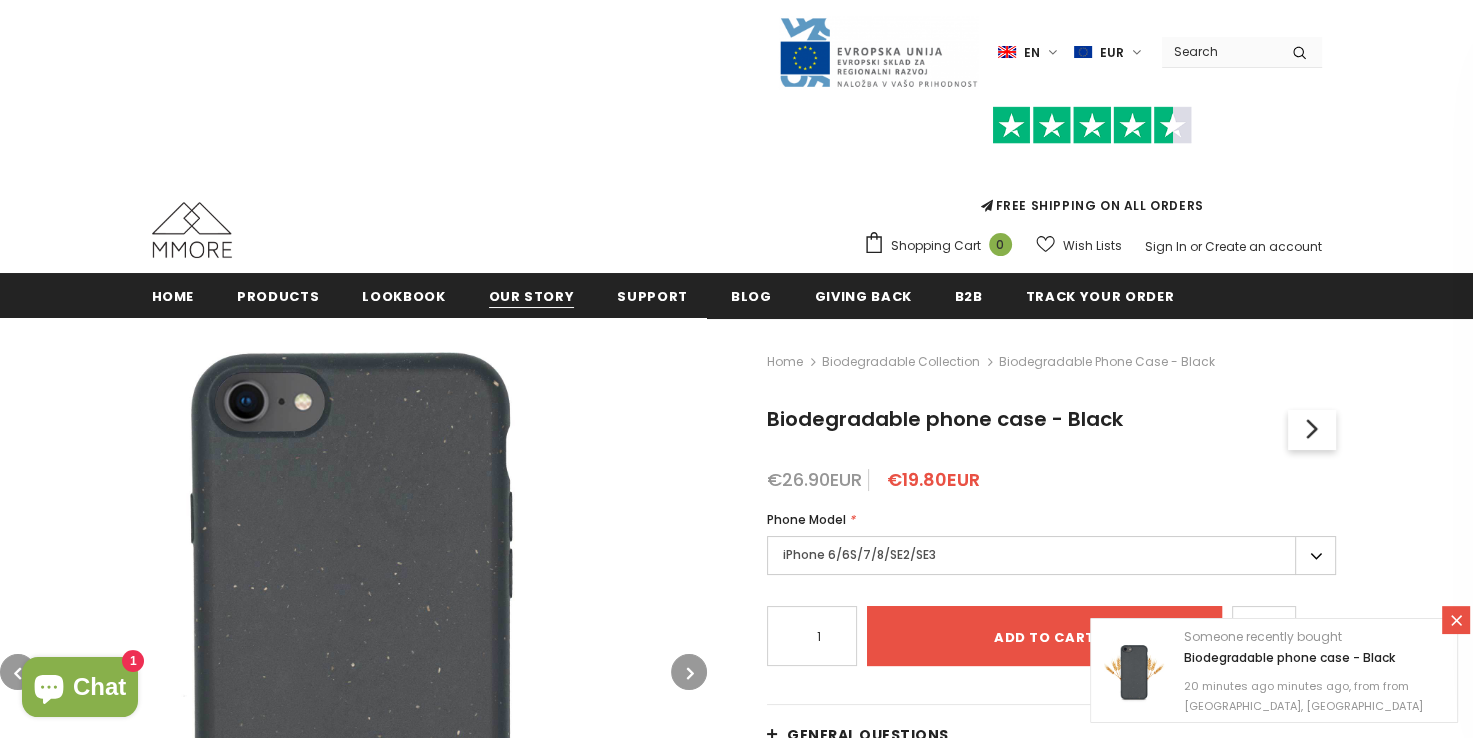 click on "Our Story" at bounding box center [532, 296] 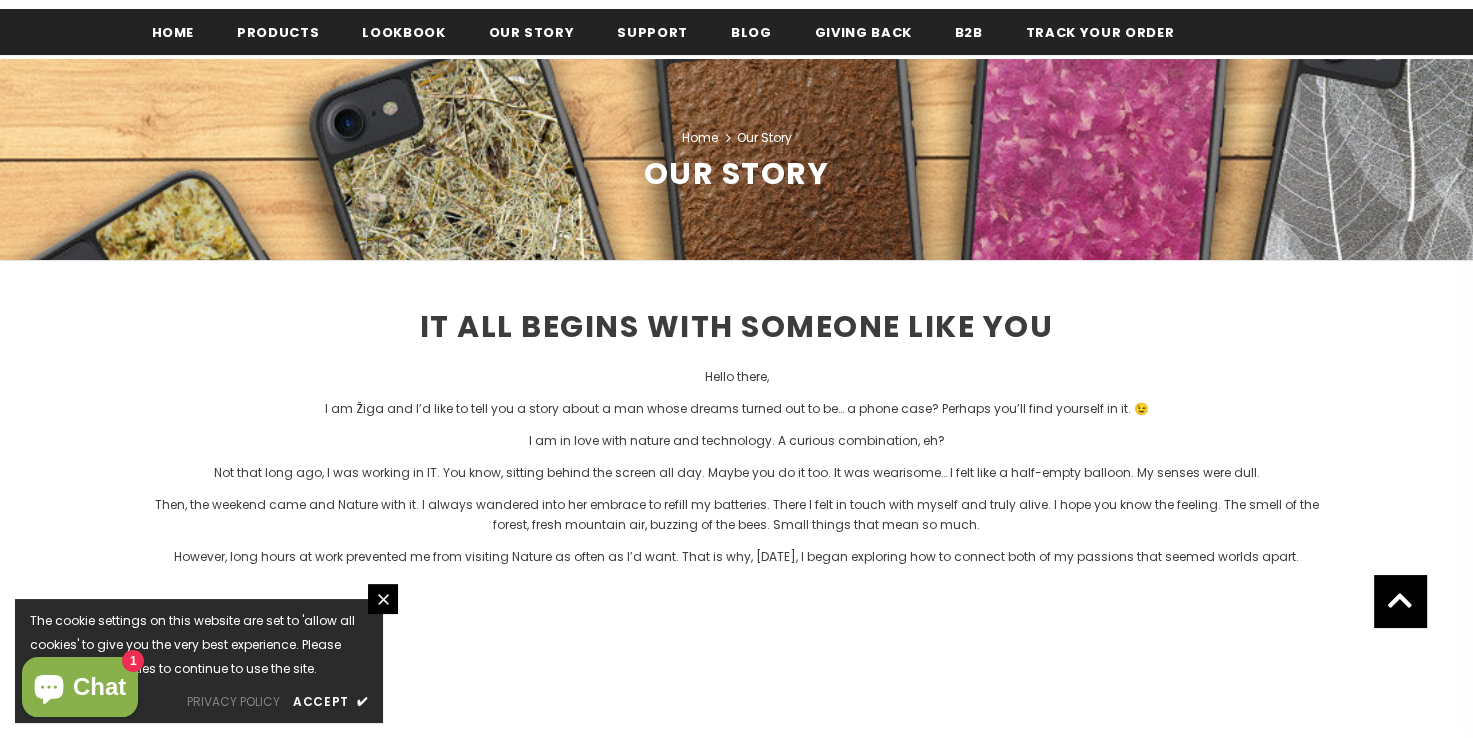 scroll, scrollTop: 0, scrollLeft: 0, axis: both 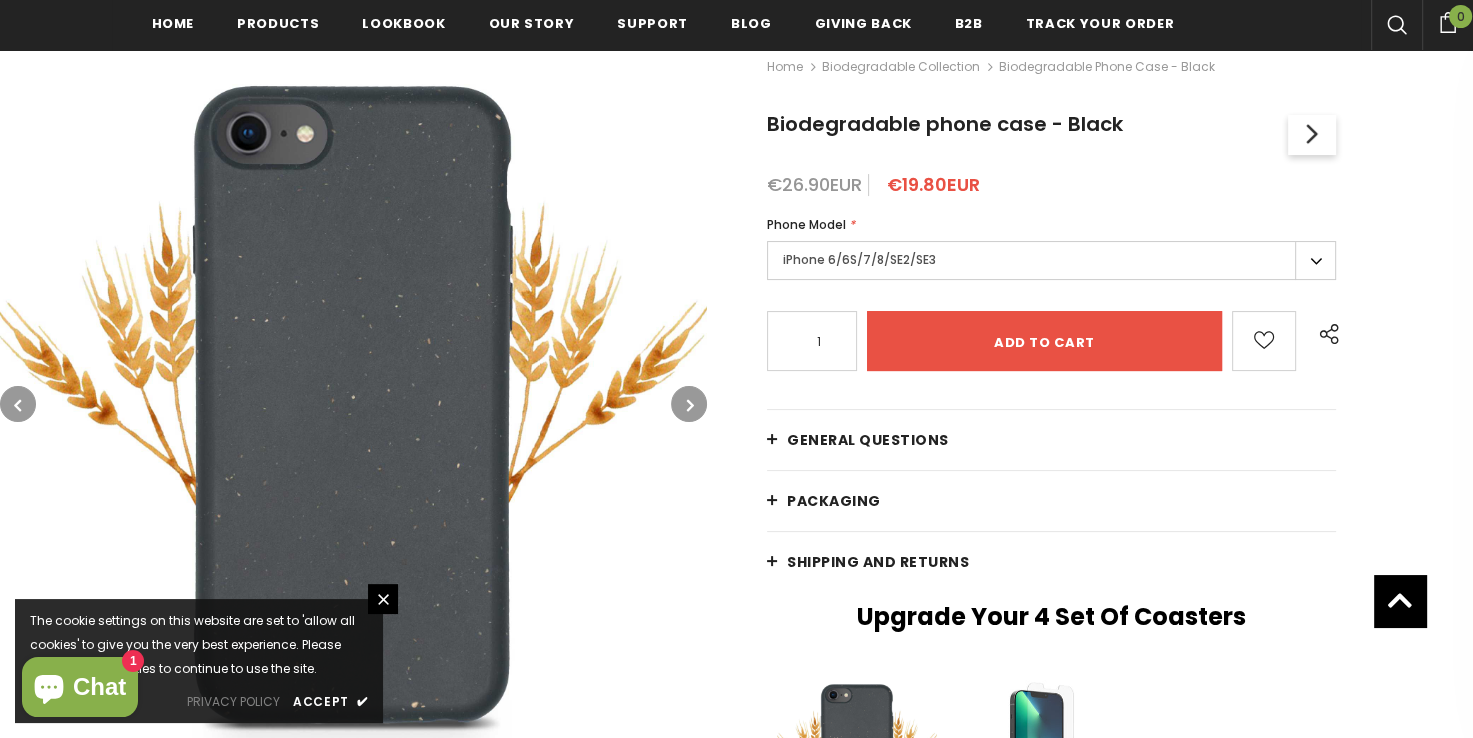 click on "General Questions" at bounding box center [1051, 440] 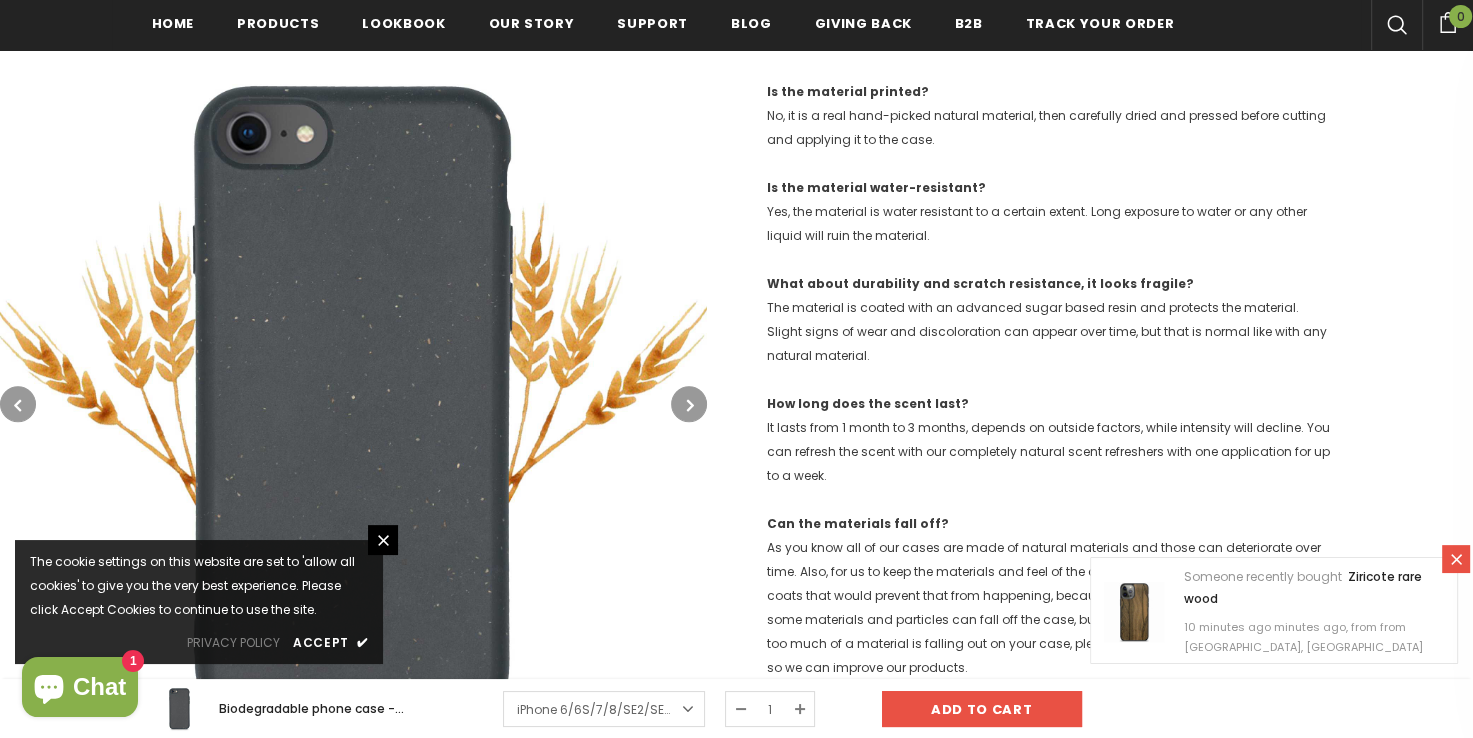 scroll, scrollTop: 800, scrollLeft: 0, axis: vertical 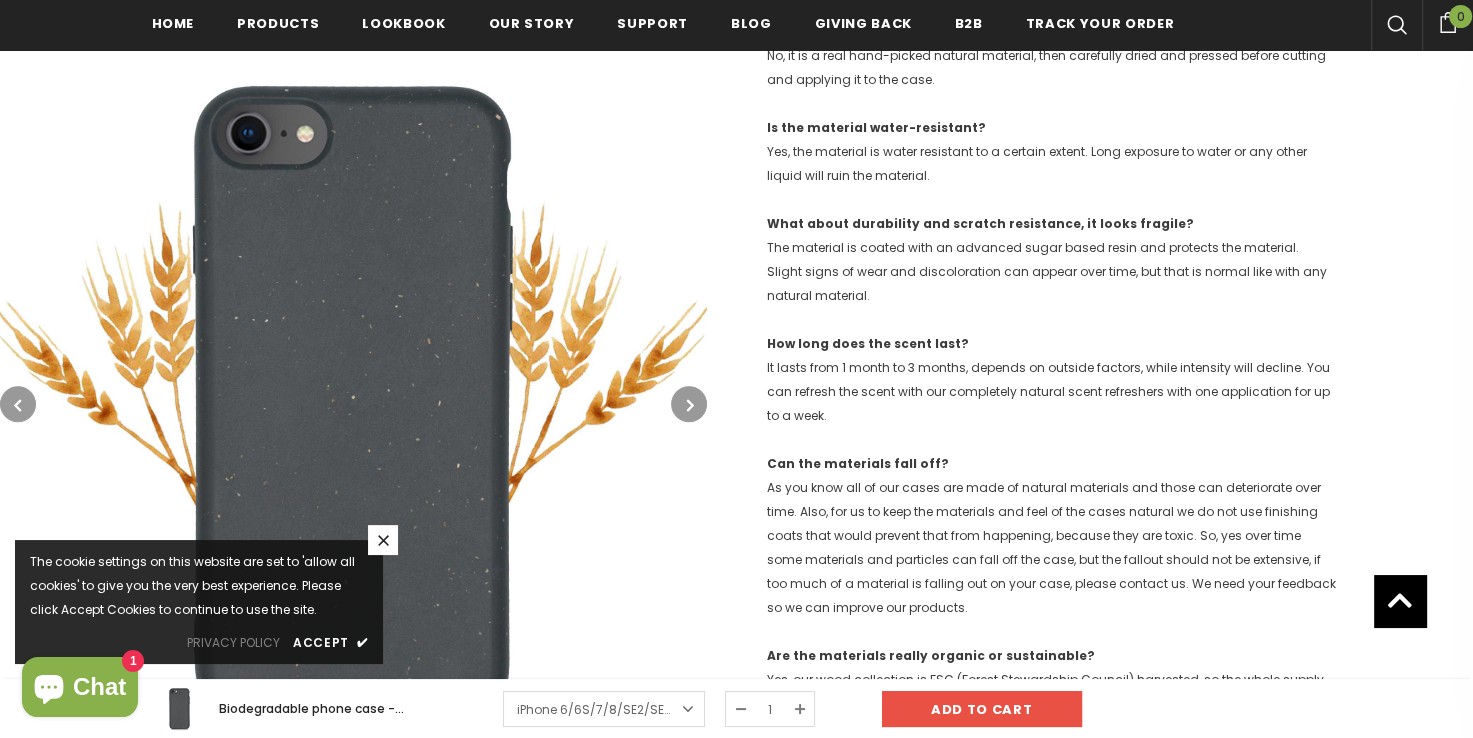 click 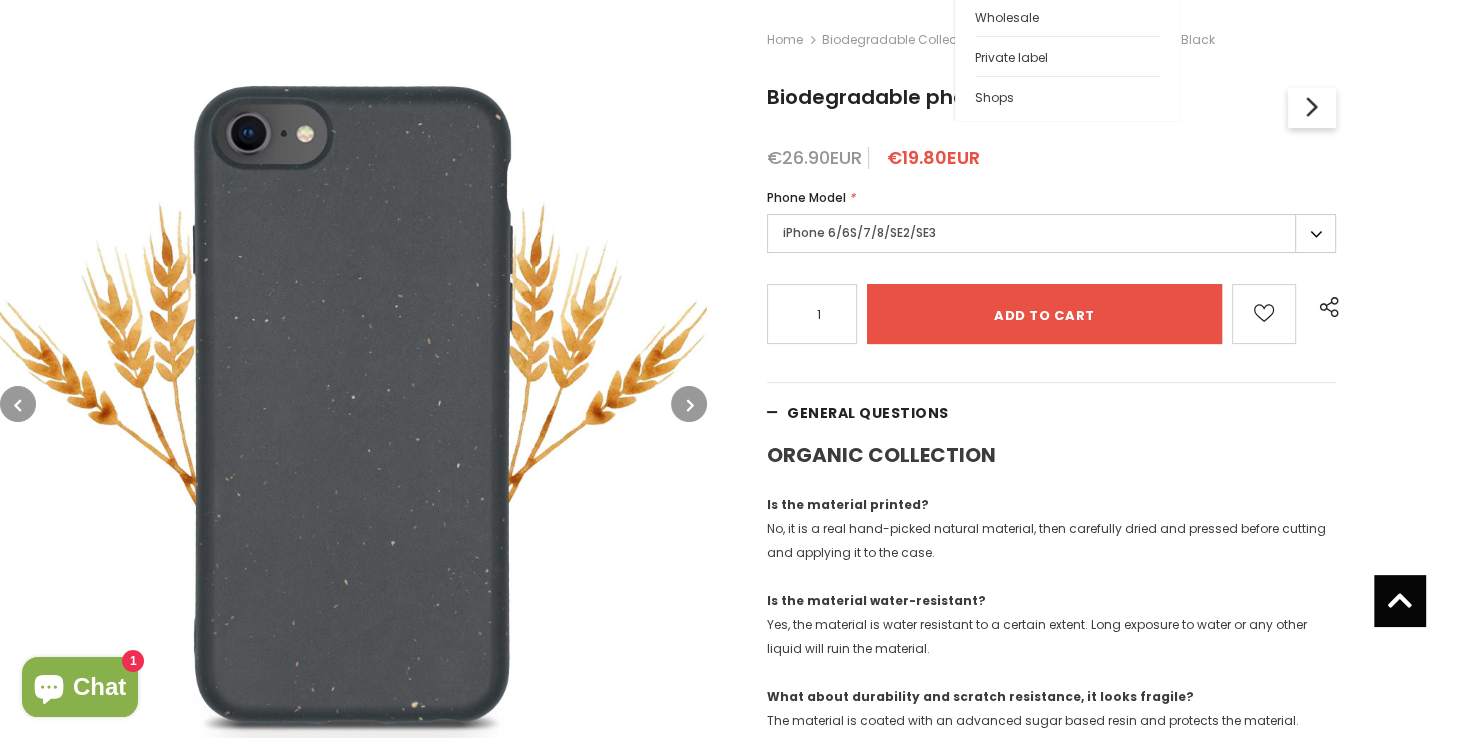 scroll, scrollTop: 100, scrollLeft: 0, axis: vertical 